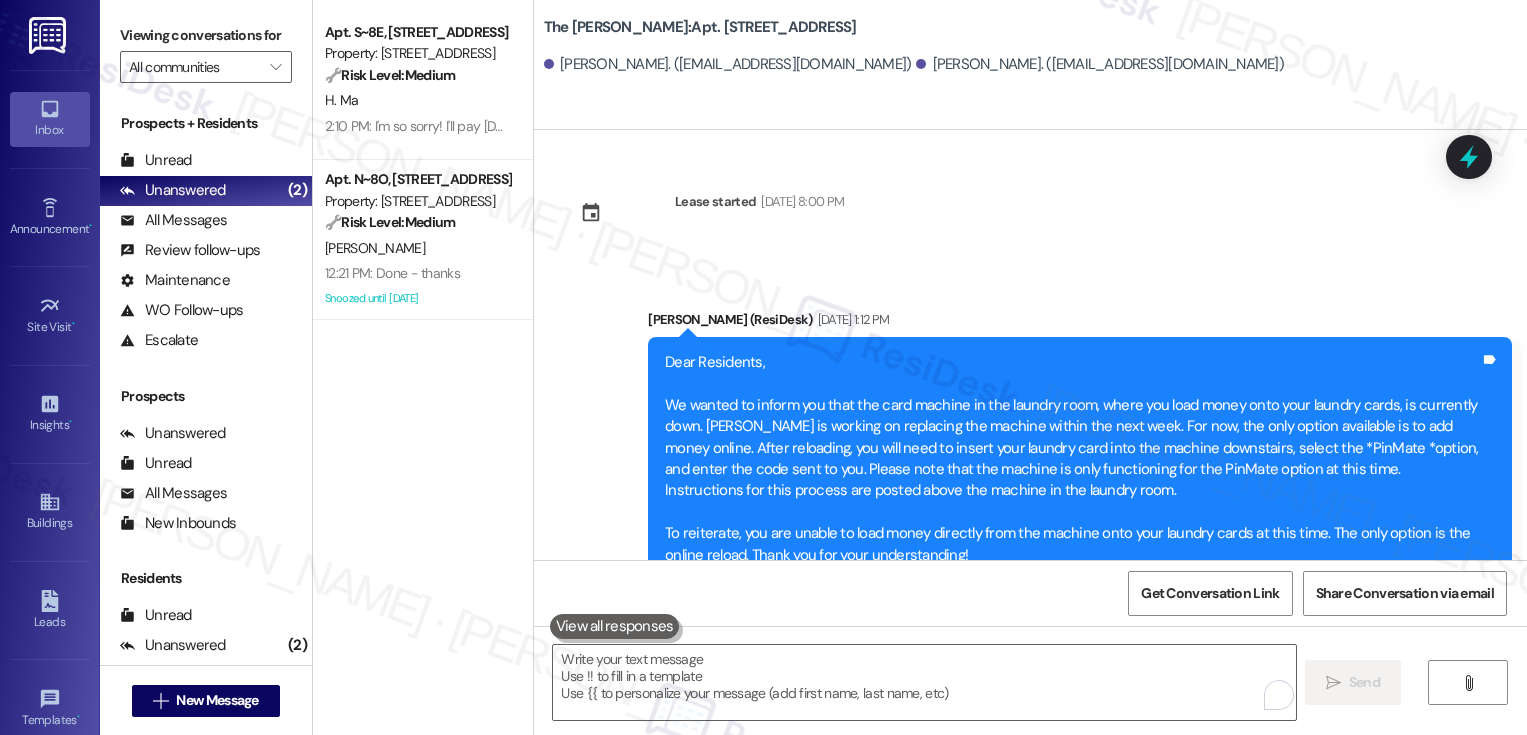 scroll, scrollTop: 0, scrollLeft: 0, axis: both 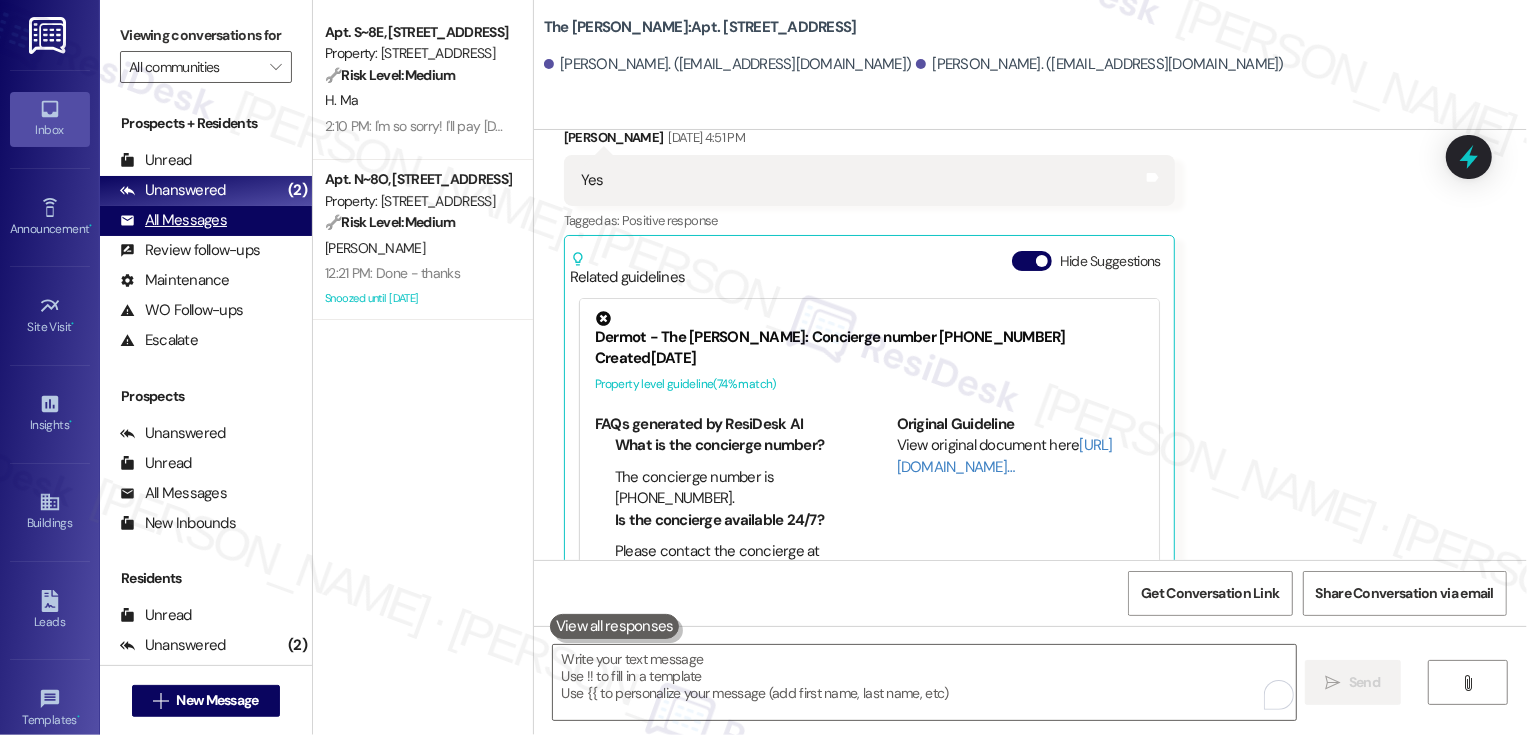 click on "All Messages (undefined)" at bounding box center (206, 221) 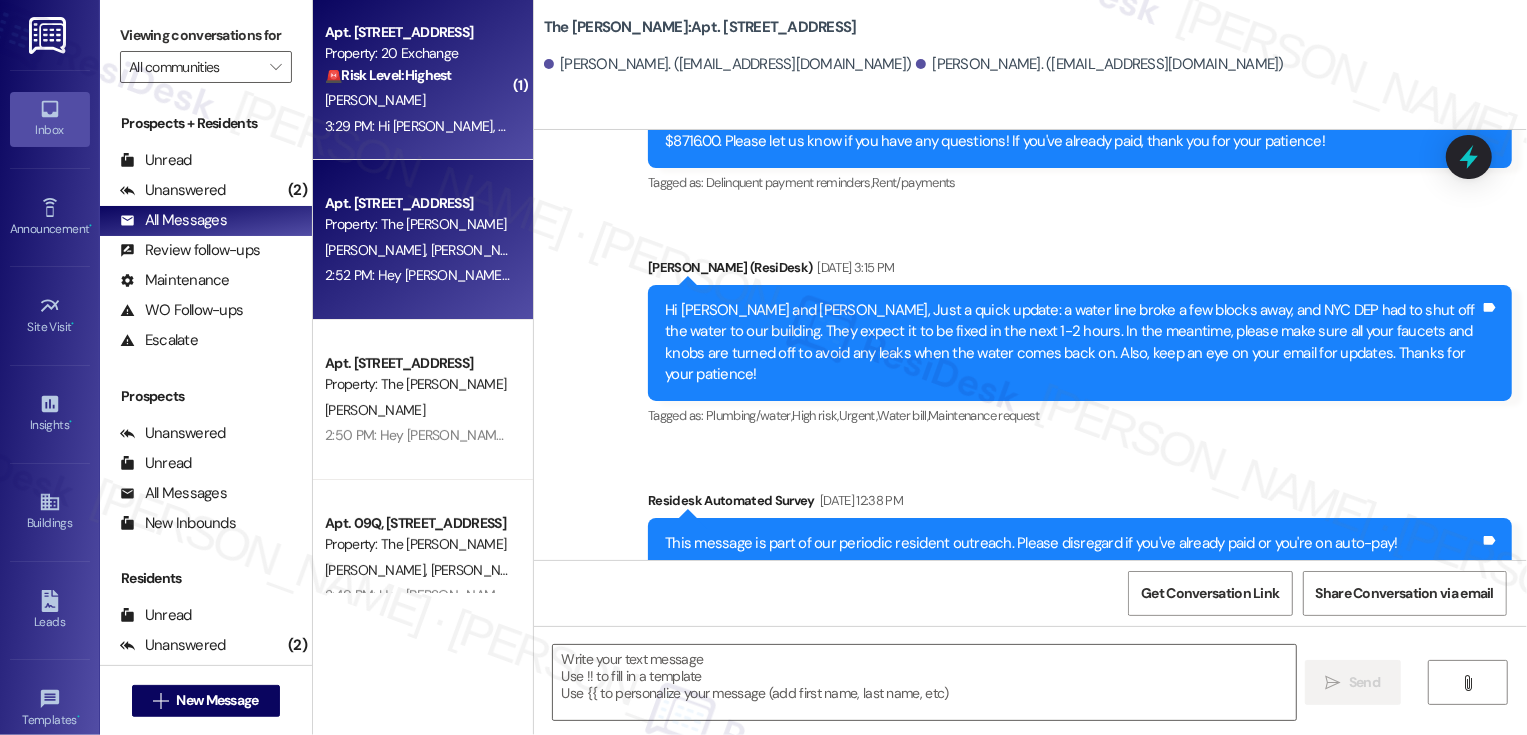 type on "Fetching suggested responses. Please feel free to read through the conversation in the meantime." 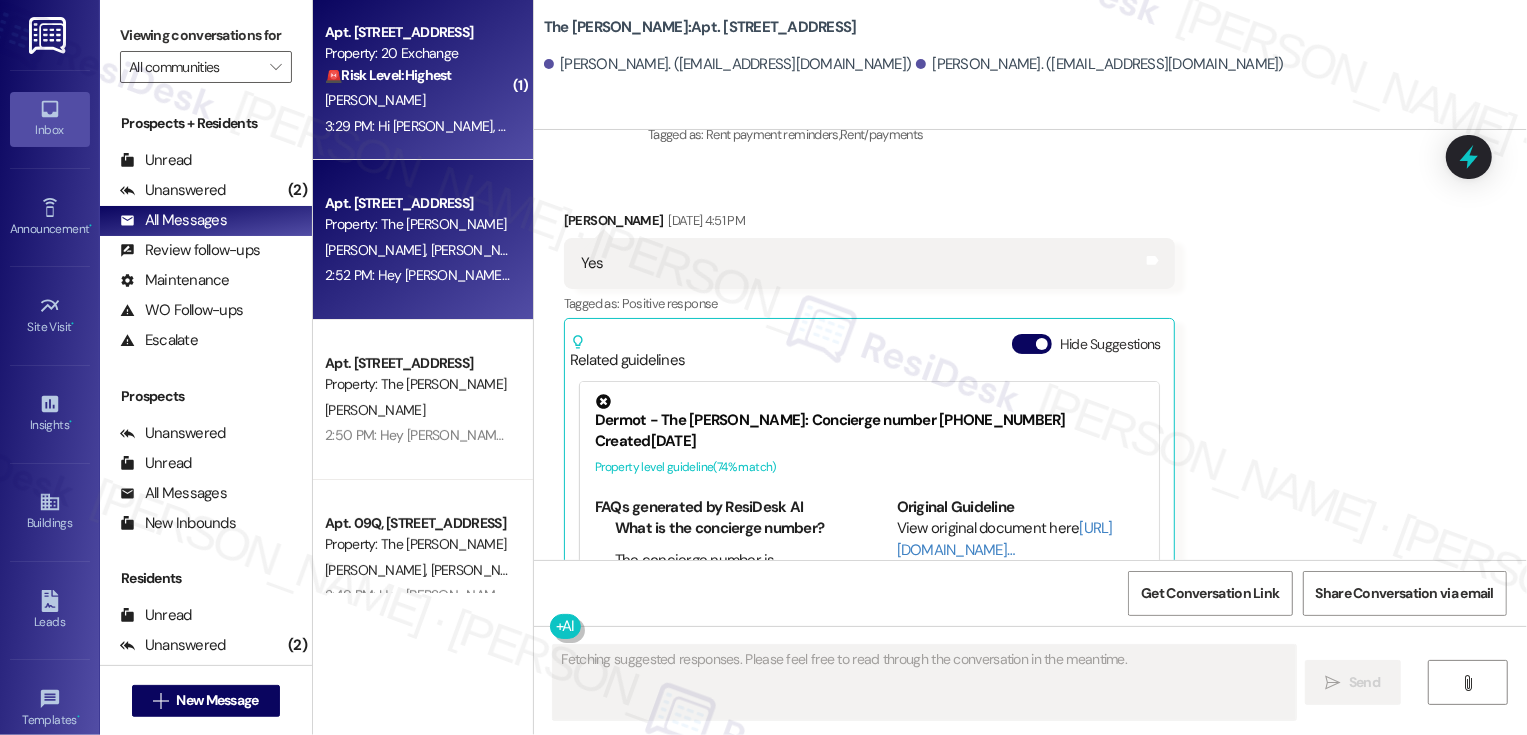 scroll, scrollTop: 1476, scrollLeft: 0, axis: vertical 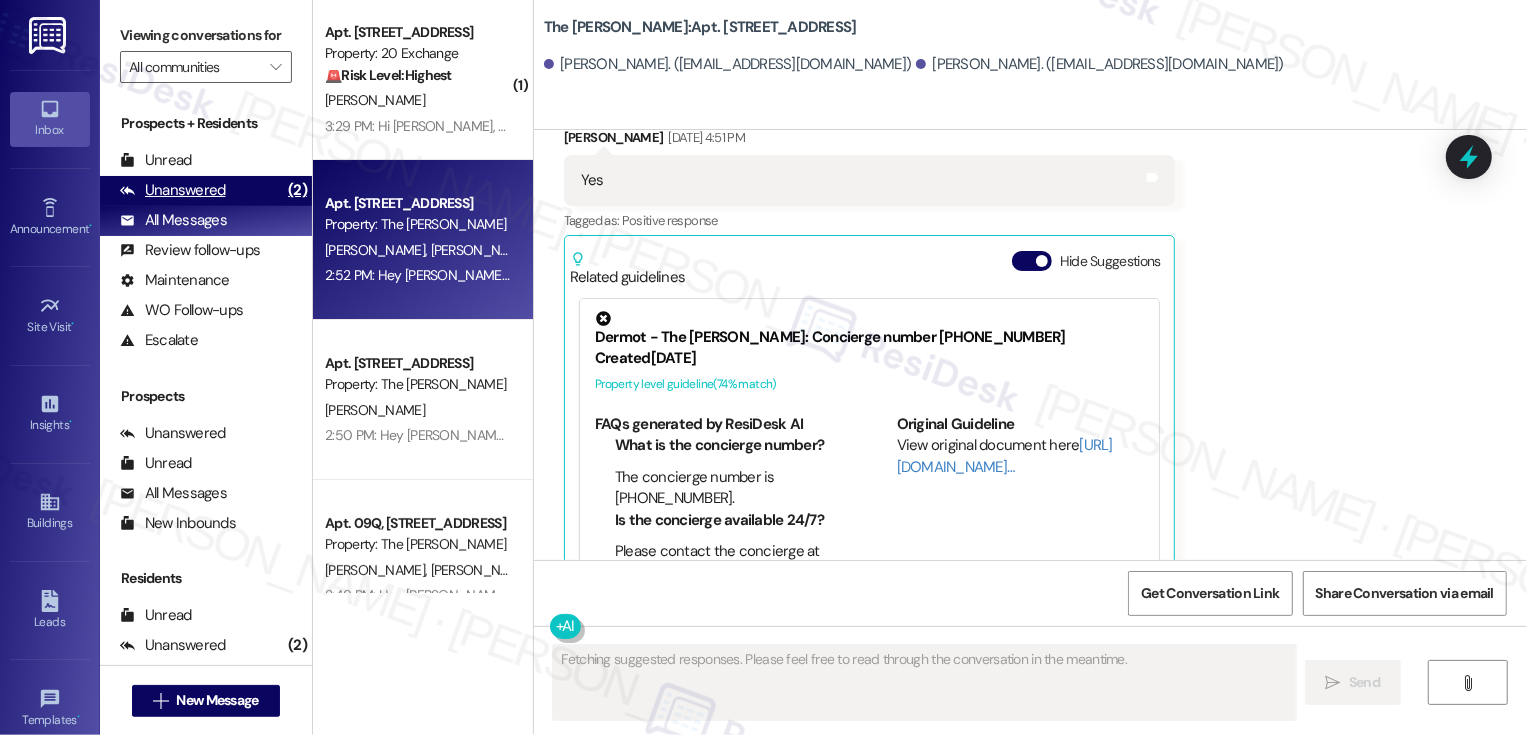 click on "Unanswered" at bounding box center (173, 190) 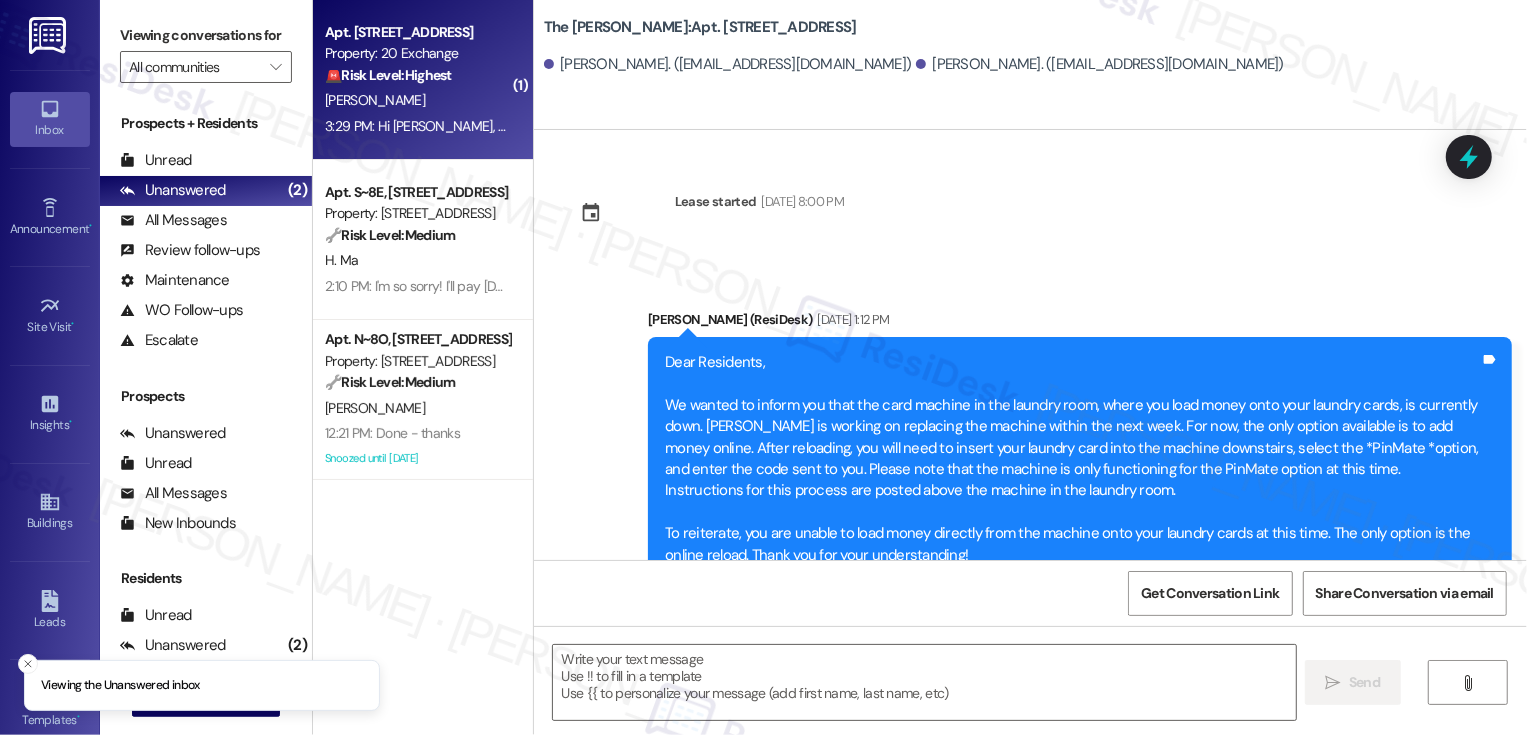click on "[PERSON_NAME]" at bounding box center (417, 100) 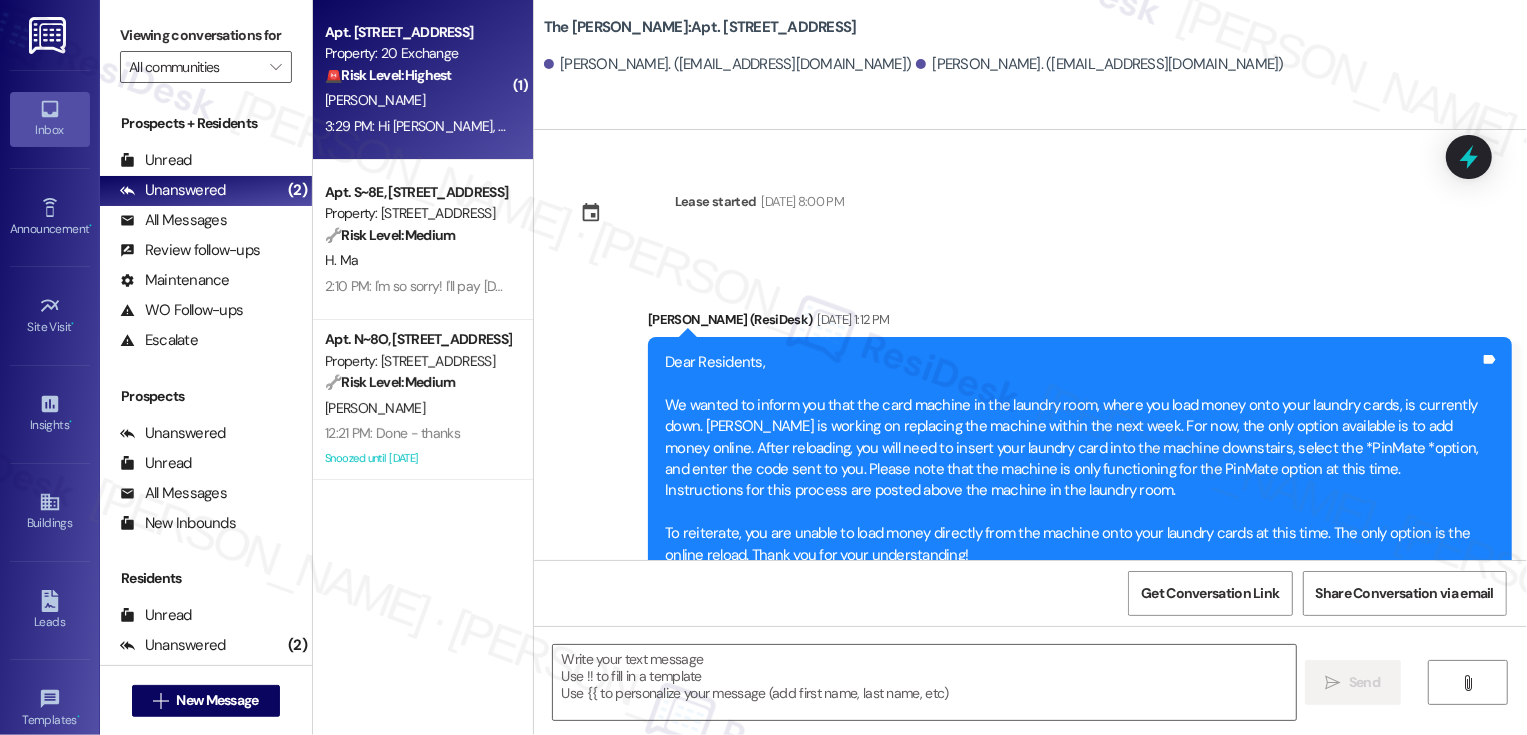 type on "Fetching suggested responses. Please feel free to read through the conversation in the meantime." 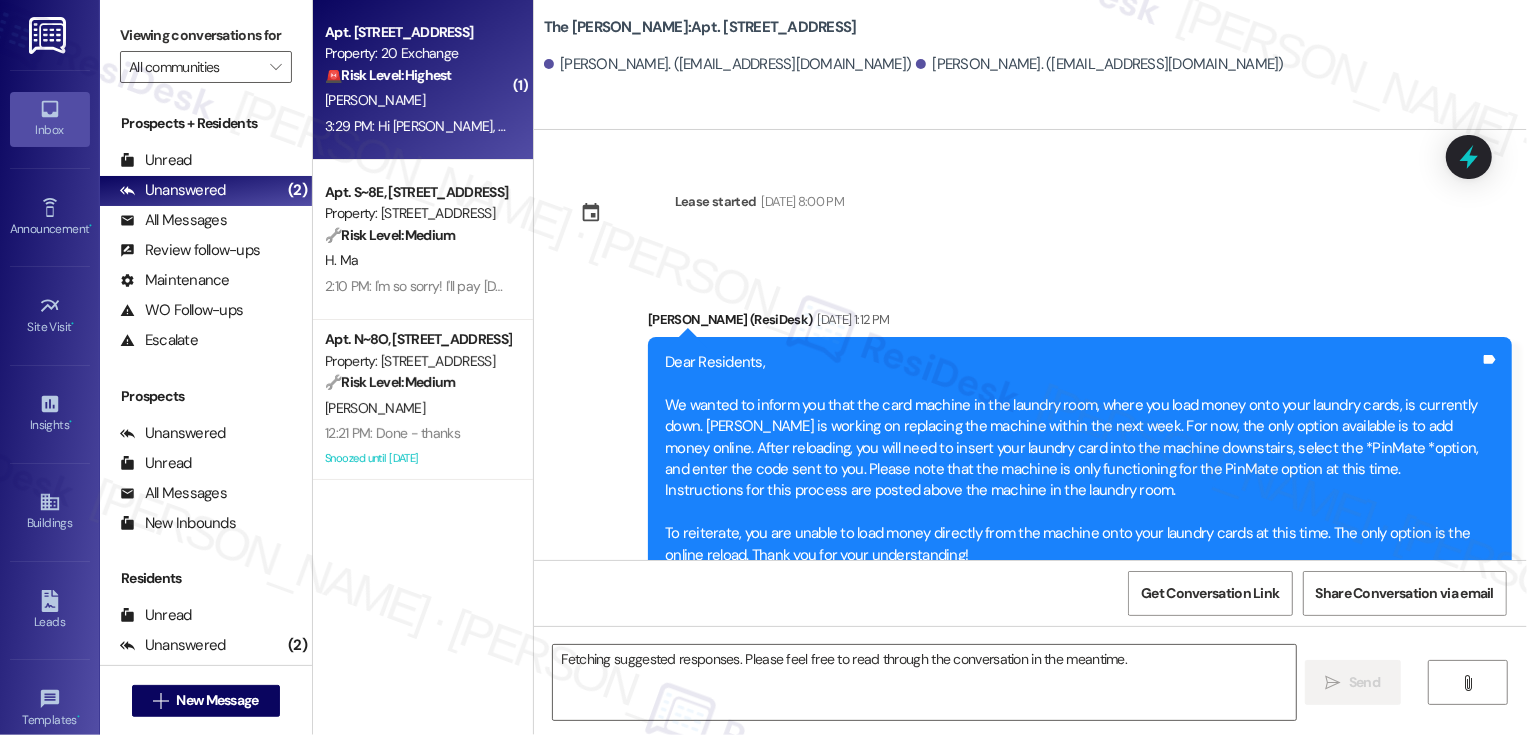 scroll, scrollTop: 1368, scrollLeft: 0, axis: vertical 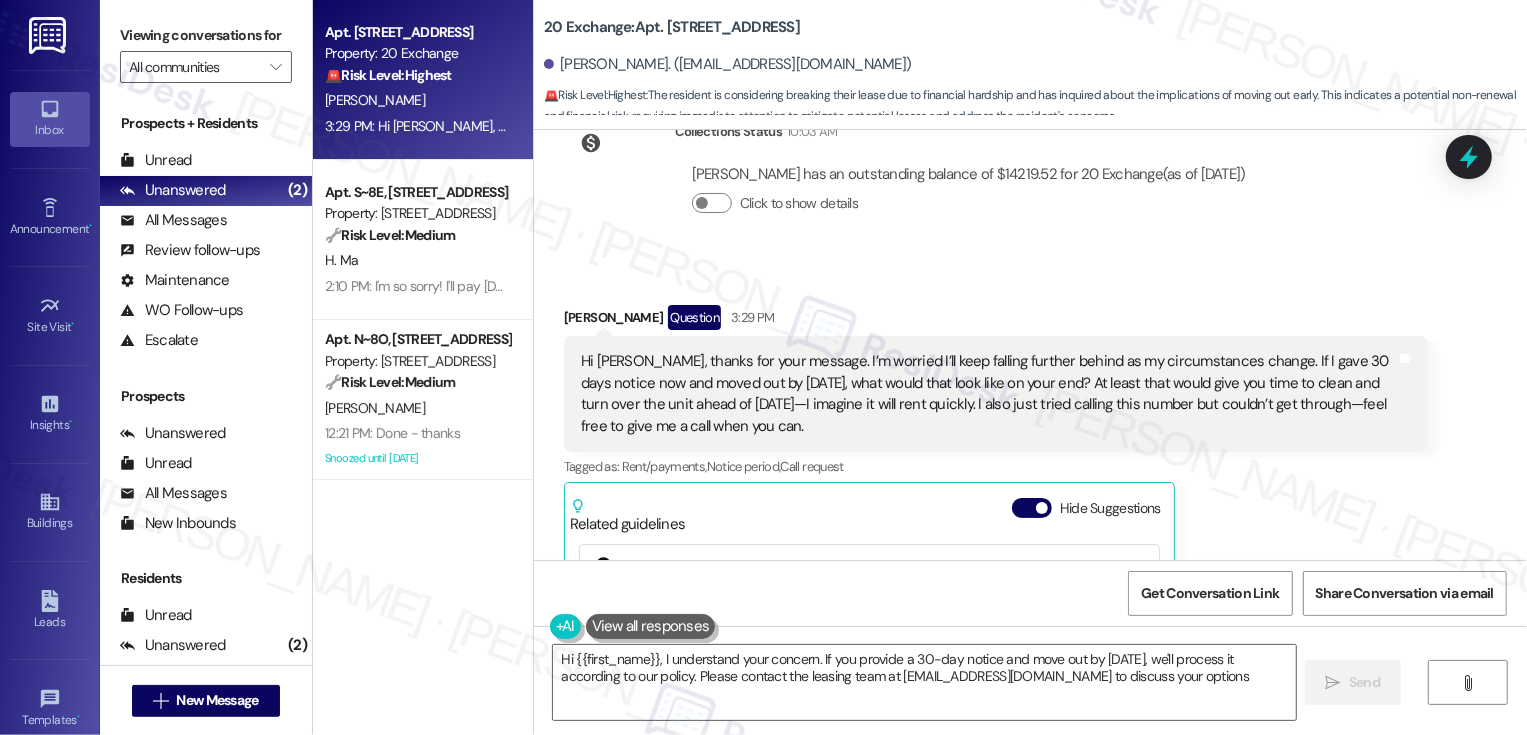 type on "Hi {{first_name}}, I understand your concern. If you provide a 30-day notice and move out by [DATE], we'll process it according to our policy. Please contact the leasing team at [EMAIL_ADDRESS][DOMAIN_NAME] to discuss your options." 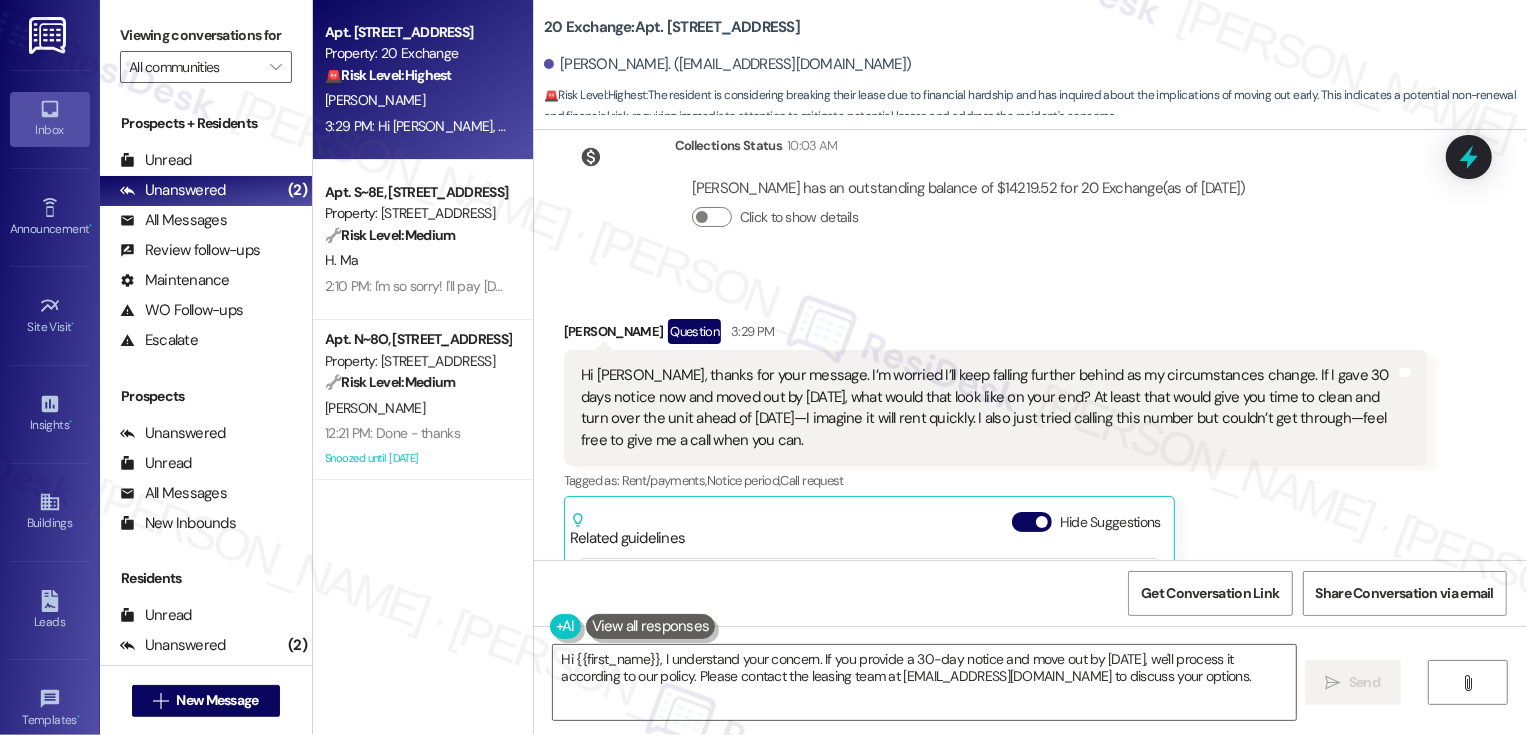 scroll, scrollTop: 5288, scrollLeft: 0, axis: vertical 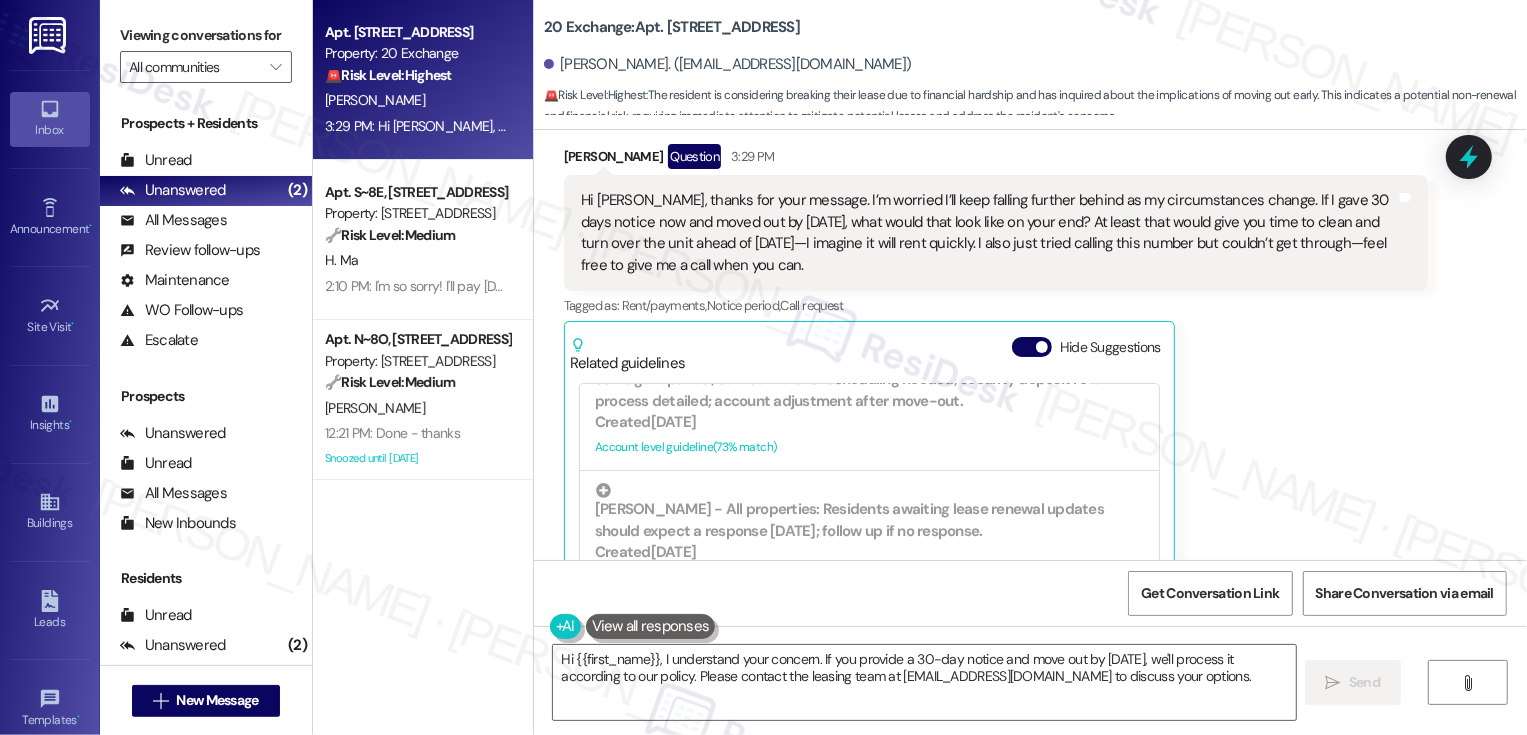 click on "[PERSON_NAME] Question 3:29 PM Hi [PERSON_NAME], thanks for your message. I’m worried I’ll keep falling further behind as my circumstances change. If I gave 30 days notice now and moved out by [DATE], what would that look like on your end? At least that would give you time to clean and turn over the unit ahead of [DATE]—I imagine it will rent quickly. I also just tried calling this number but couldn’t get through—feel free to give me a call when you can. Tags and notes Tagged as:   Rent/payments ,  Click to highlight conversations about Rent/payments Notice period ,  Click to highlight conversations about Notice period Call request Click to highlight conversations about Call request  Related guidelines Hide Suggestions [PERSON_NAME] - All properties: Rent payment due dates, late fee assessment timeline, late fee forgiveness policy, and accepted payment methods (ACH, credit/debit cards, checks). Created  a year ago Account level guideline  ( 73 % match) FAQs generated by ResiDesk AI Created" at bounding box center (996, 409) 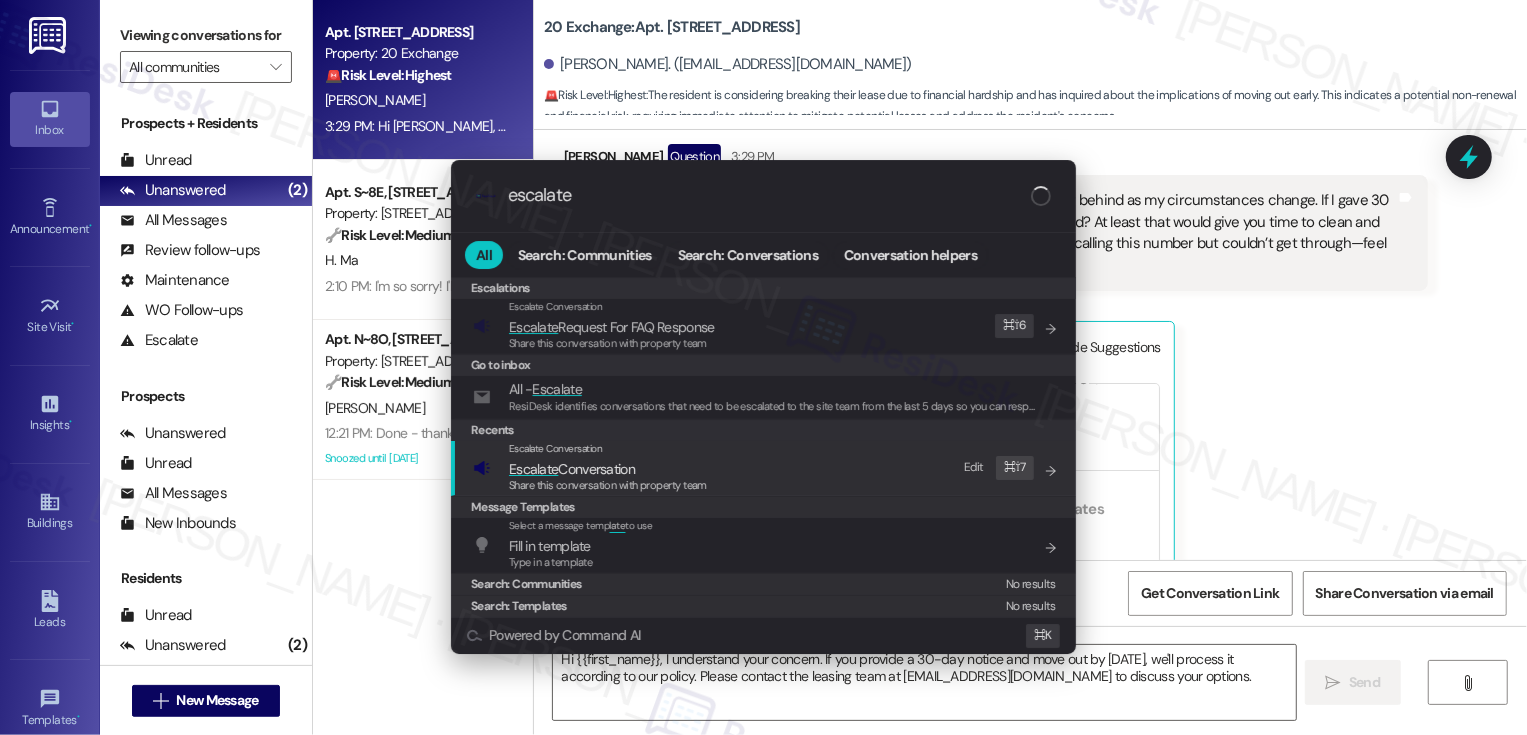 type on "escalate" 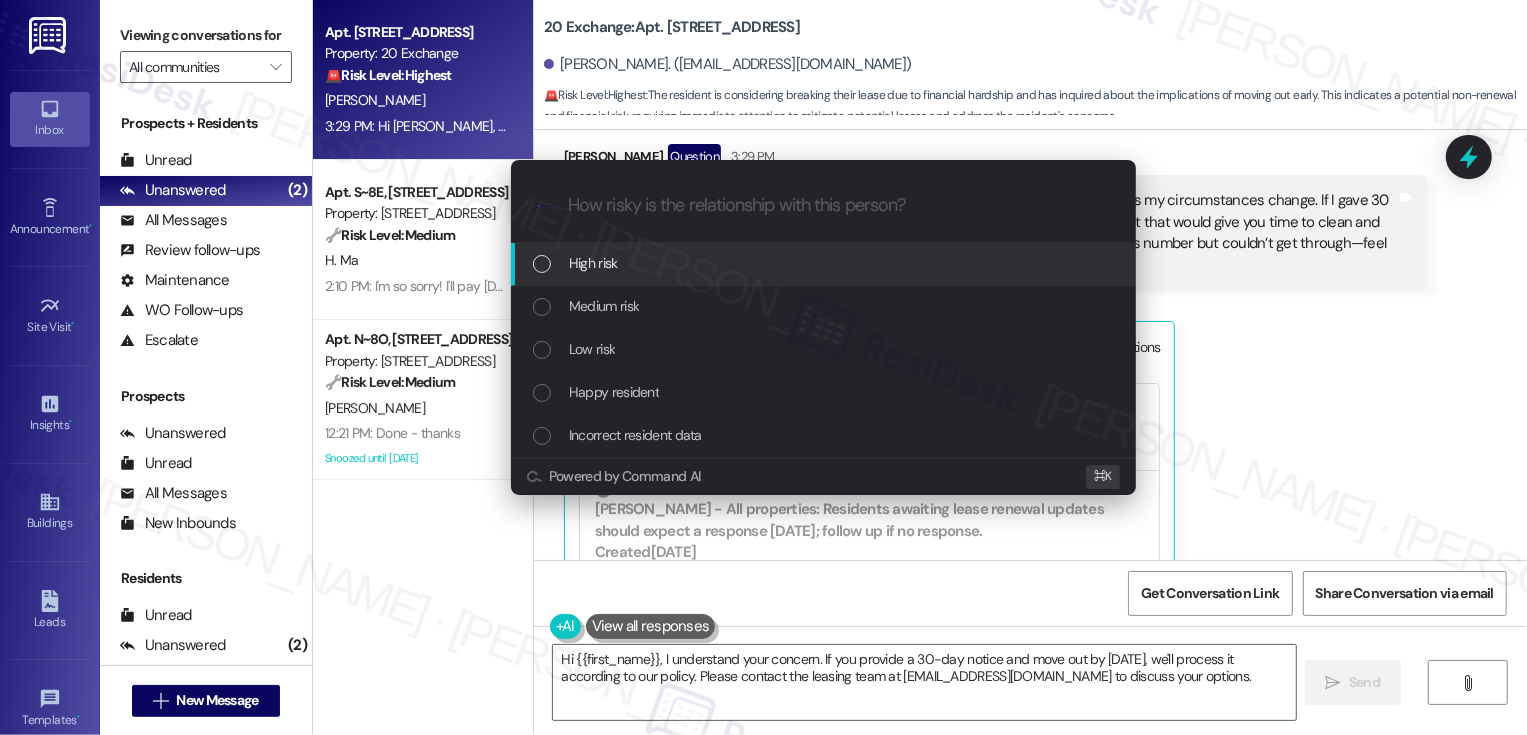 click on "High risk" at bounding box center (593, 263) 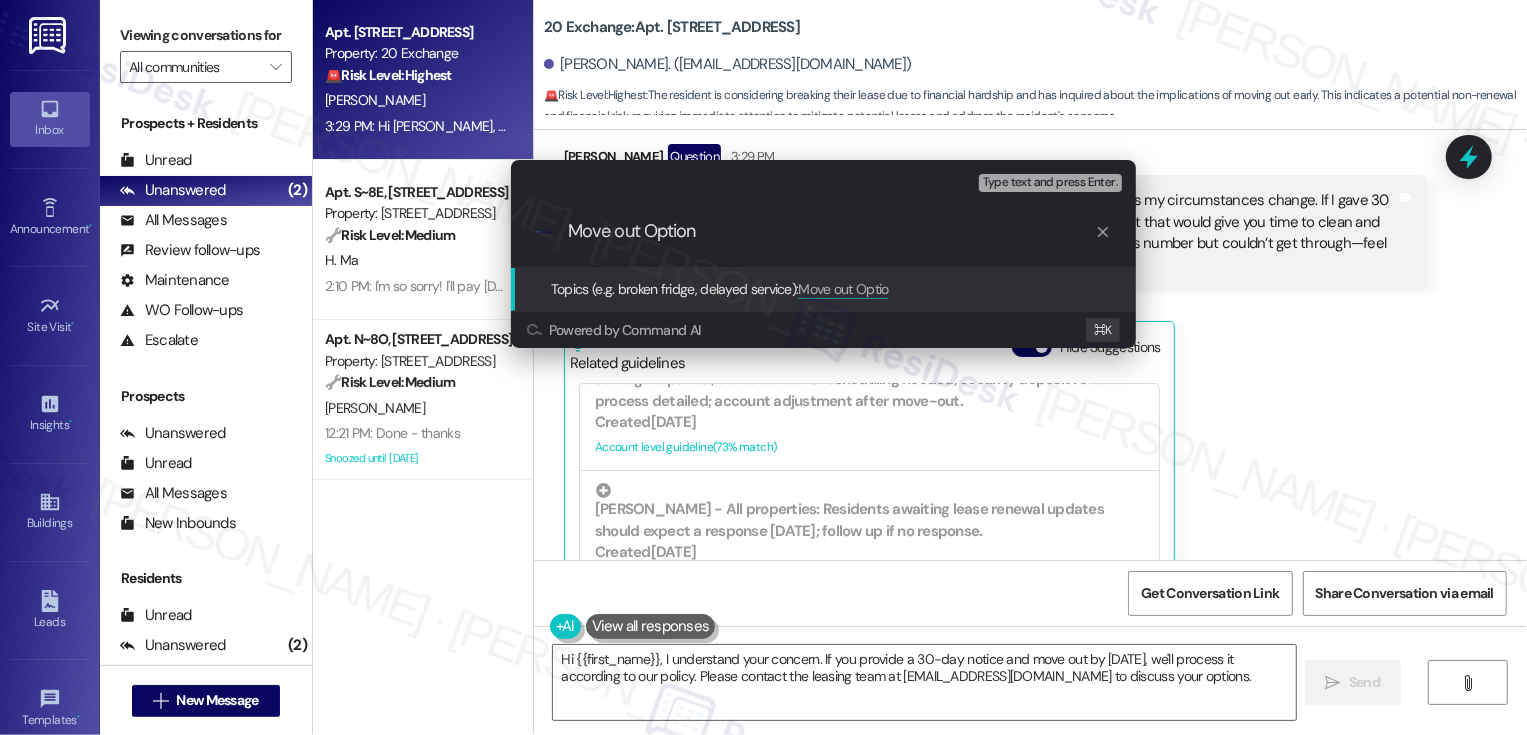 type on "Move out Options" 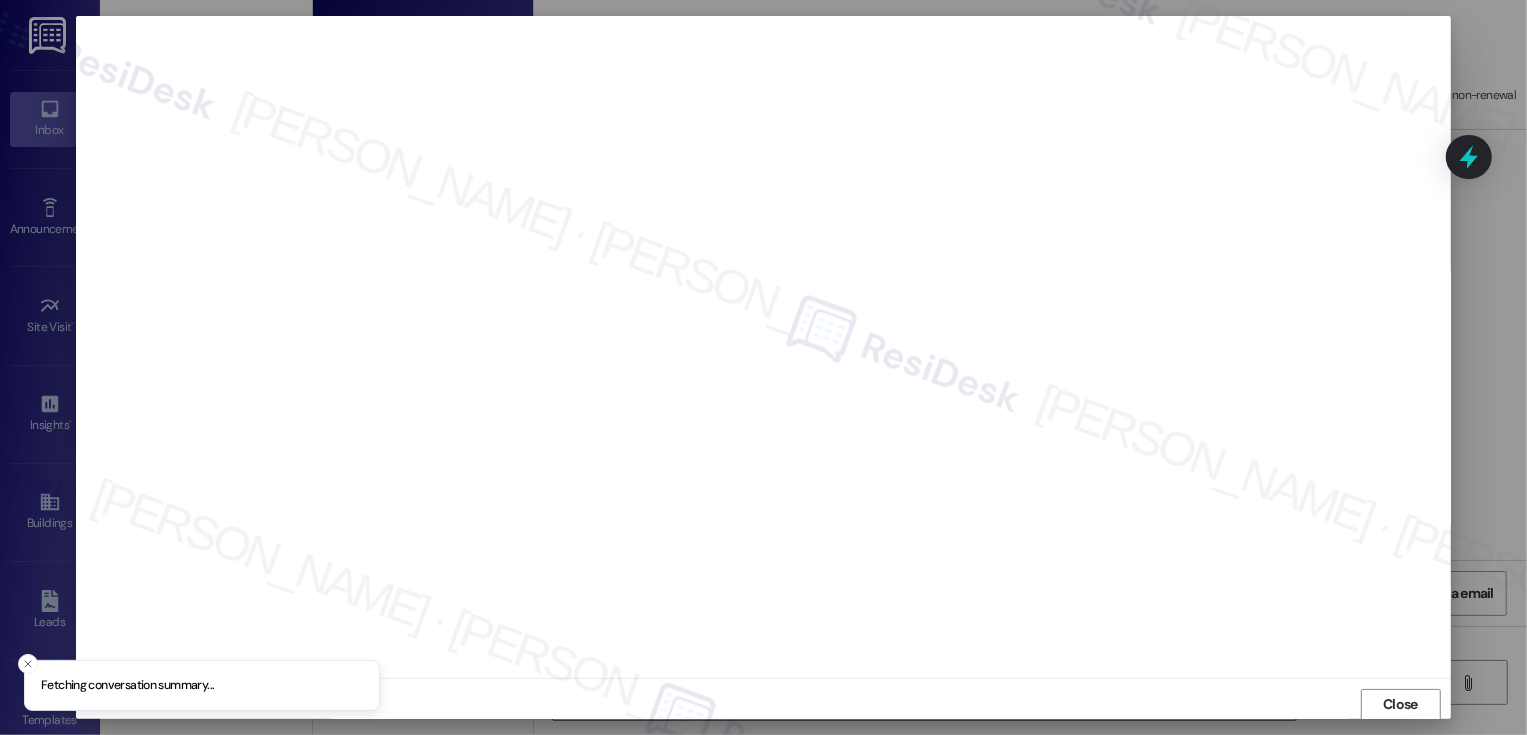 scroll, scrollTop: 1, scrollLeft: 0, axis: vertical 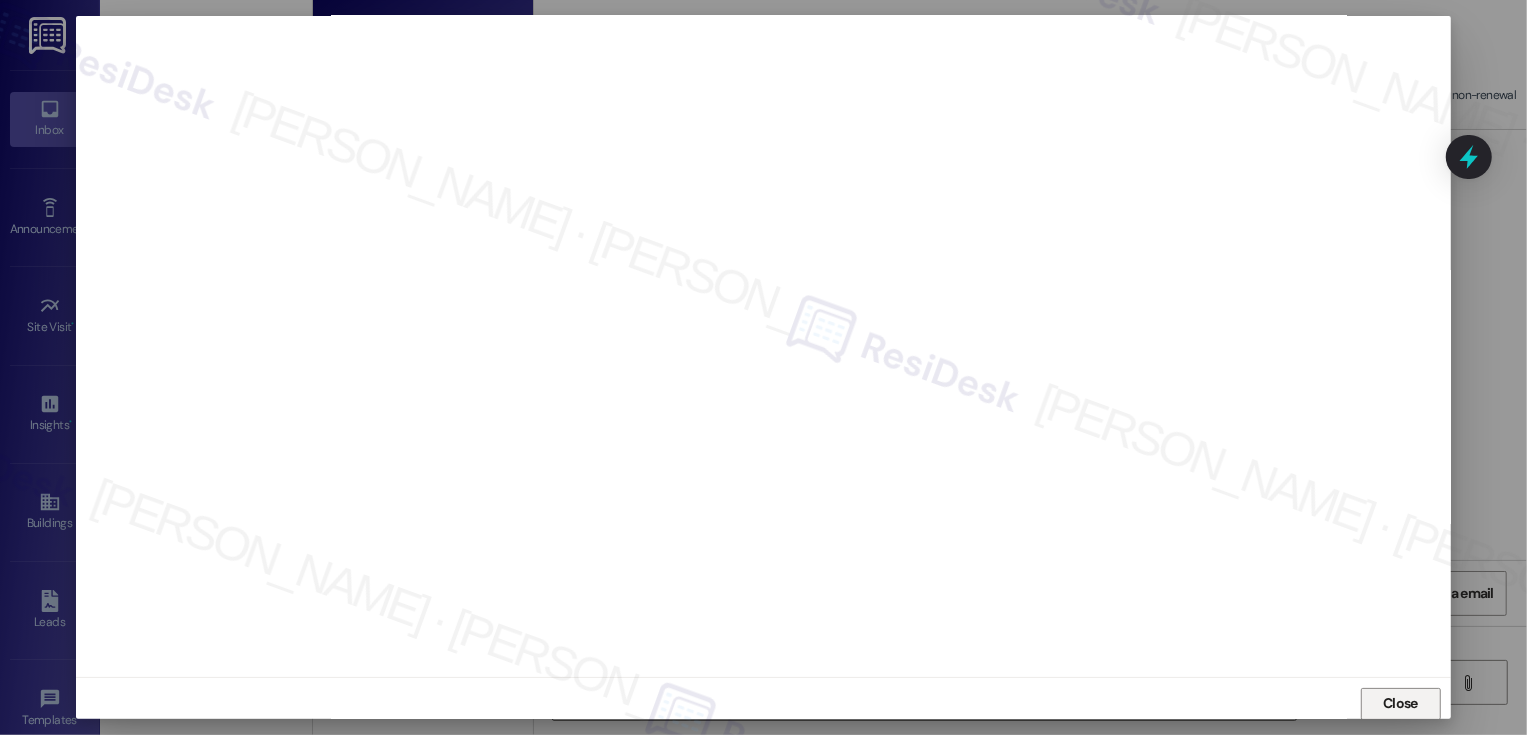 click on "Close" at bounding box center (1401, 704) 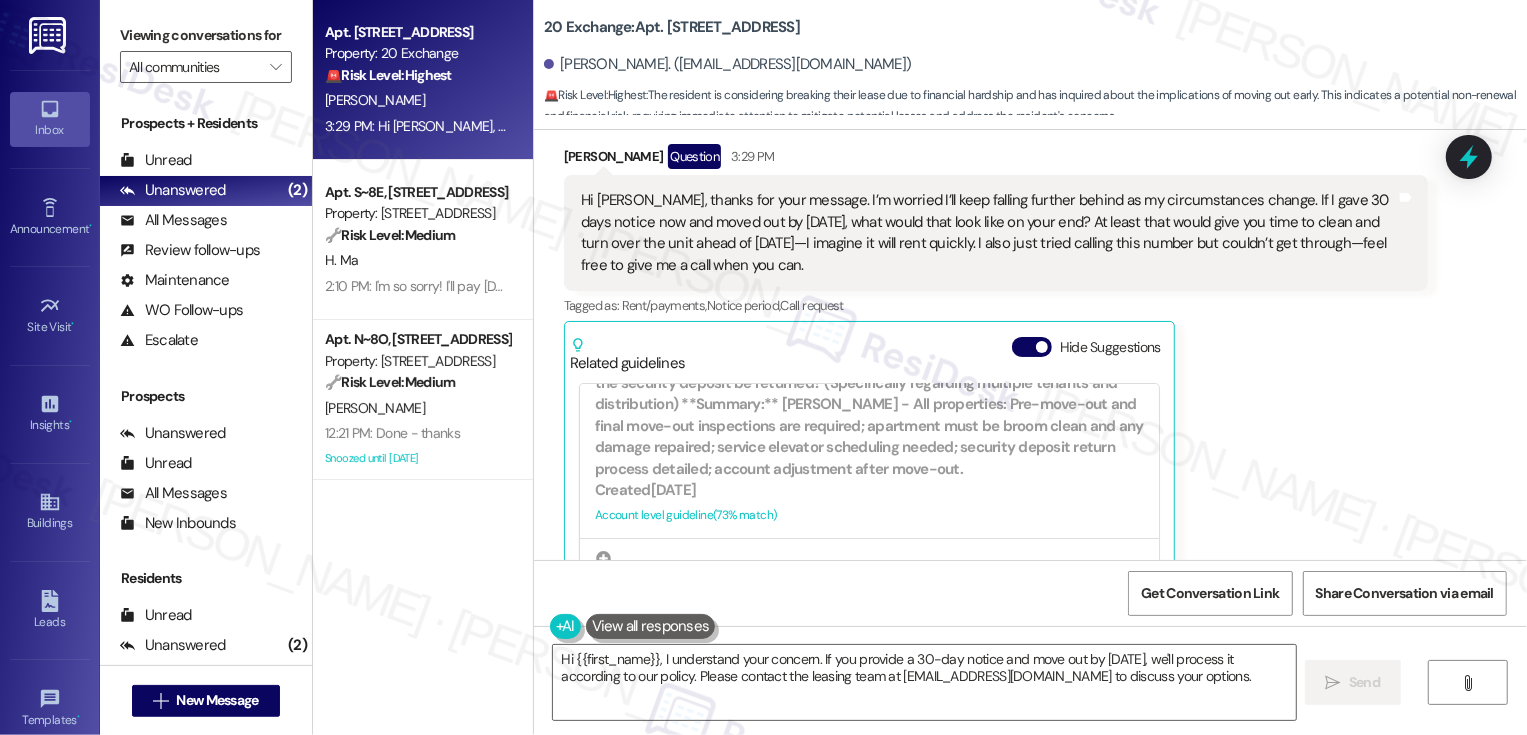 scroll, scrollTop: 339, scrollLeft: 0, axis: vertical 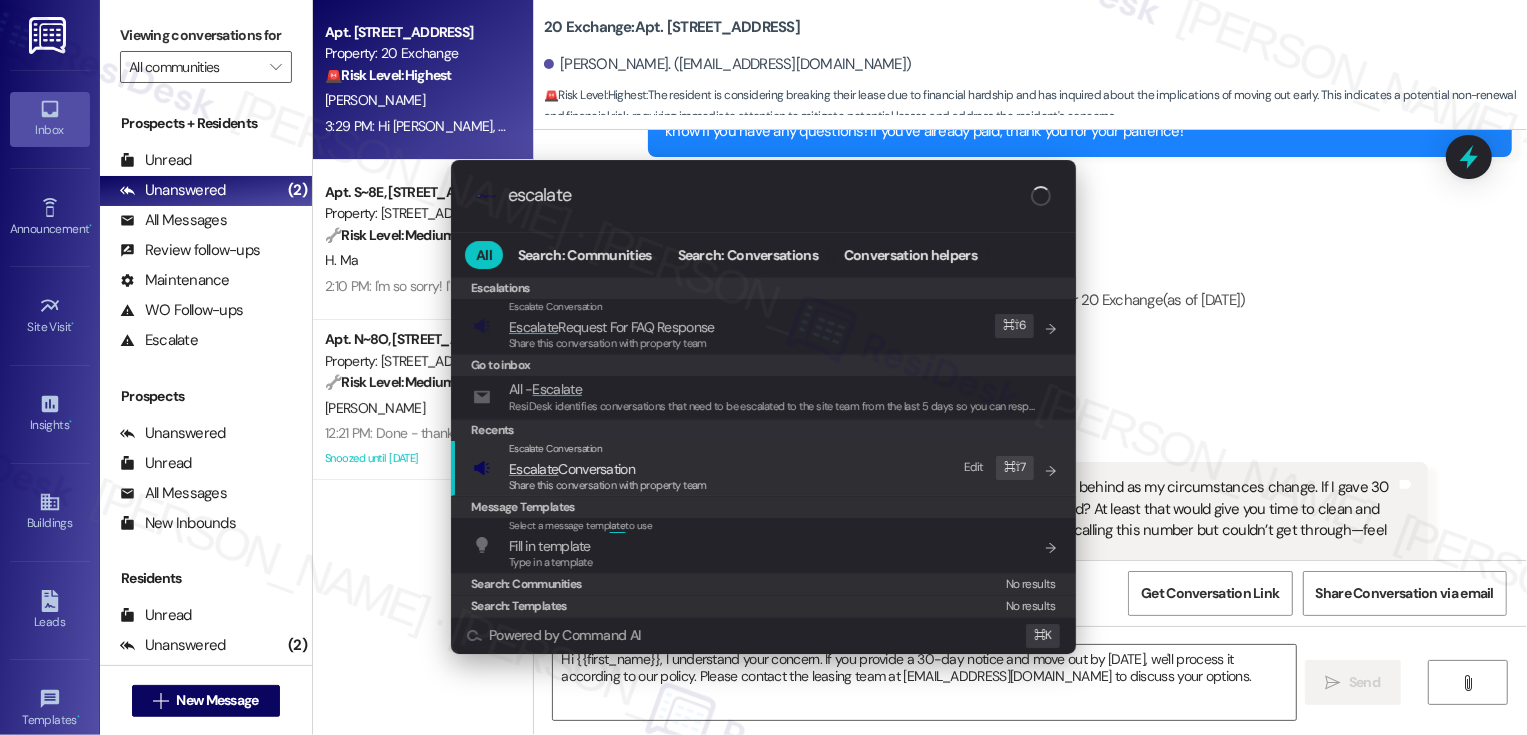 type on "escalate" 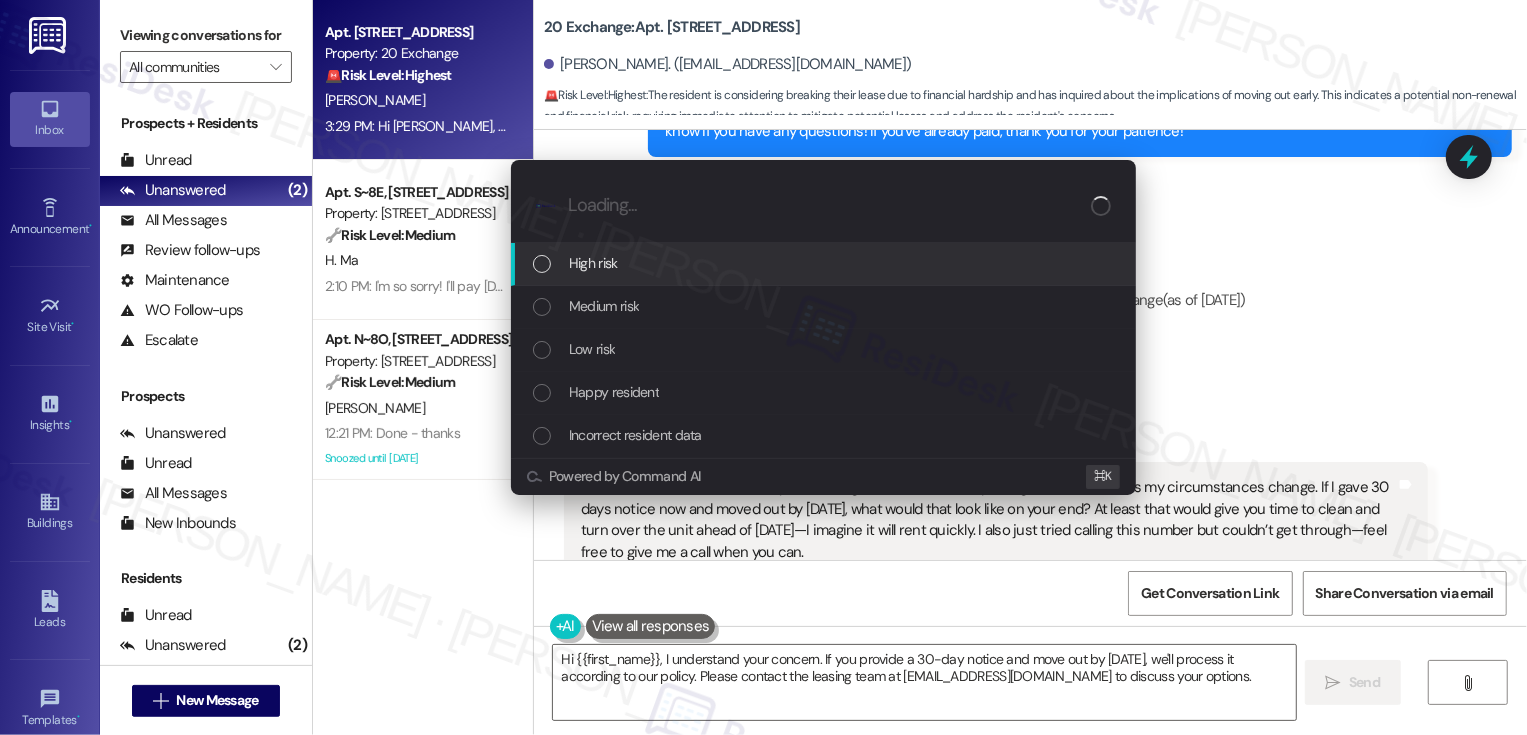 click on "High risk" at bounding box center [825, 263] 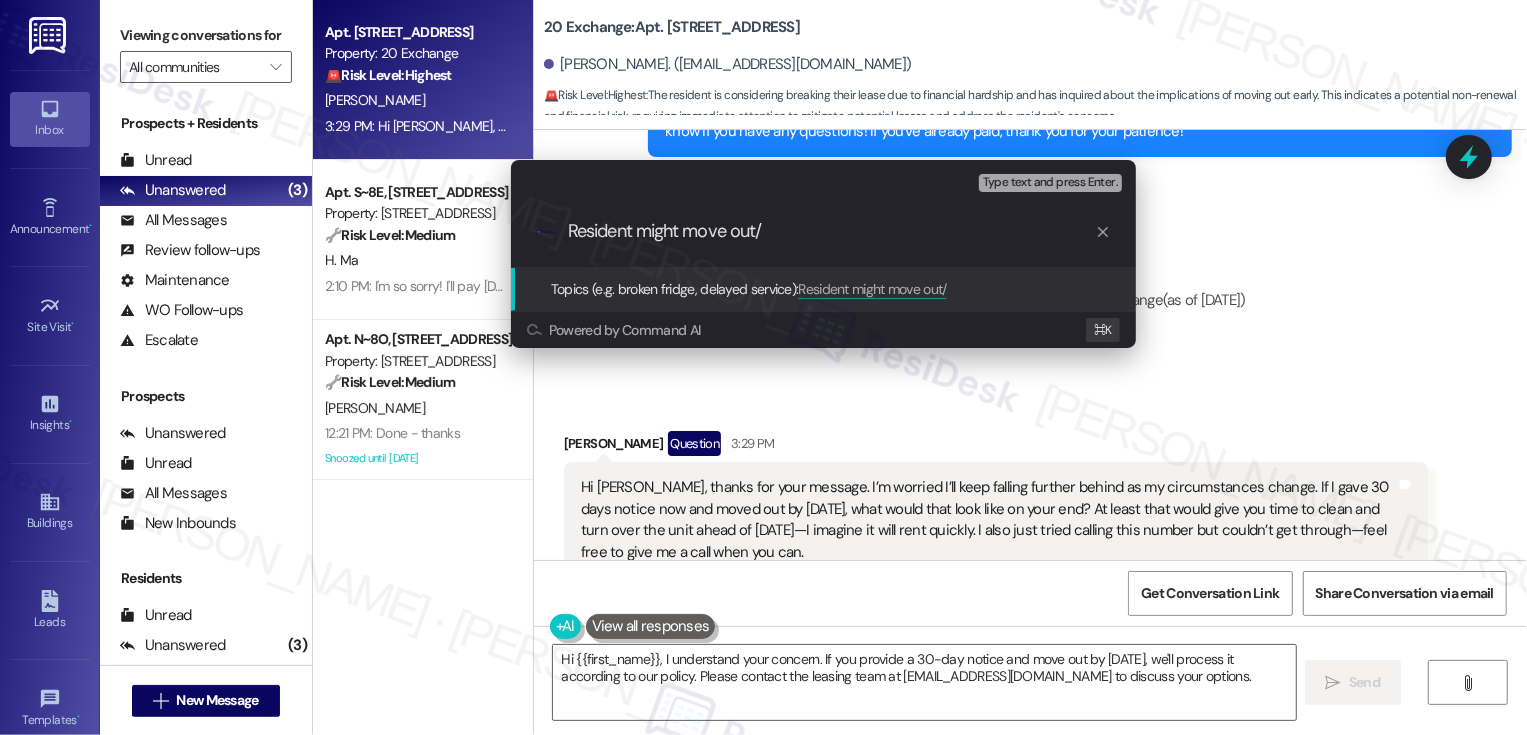 type on "Resident might move out" 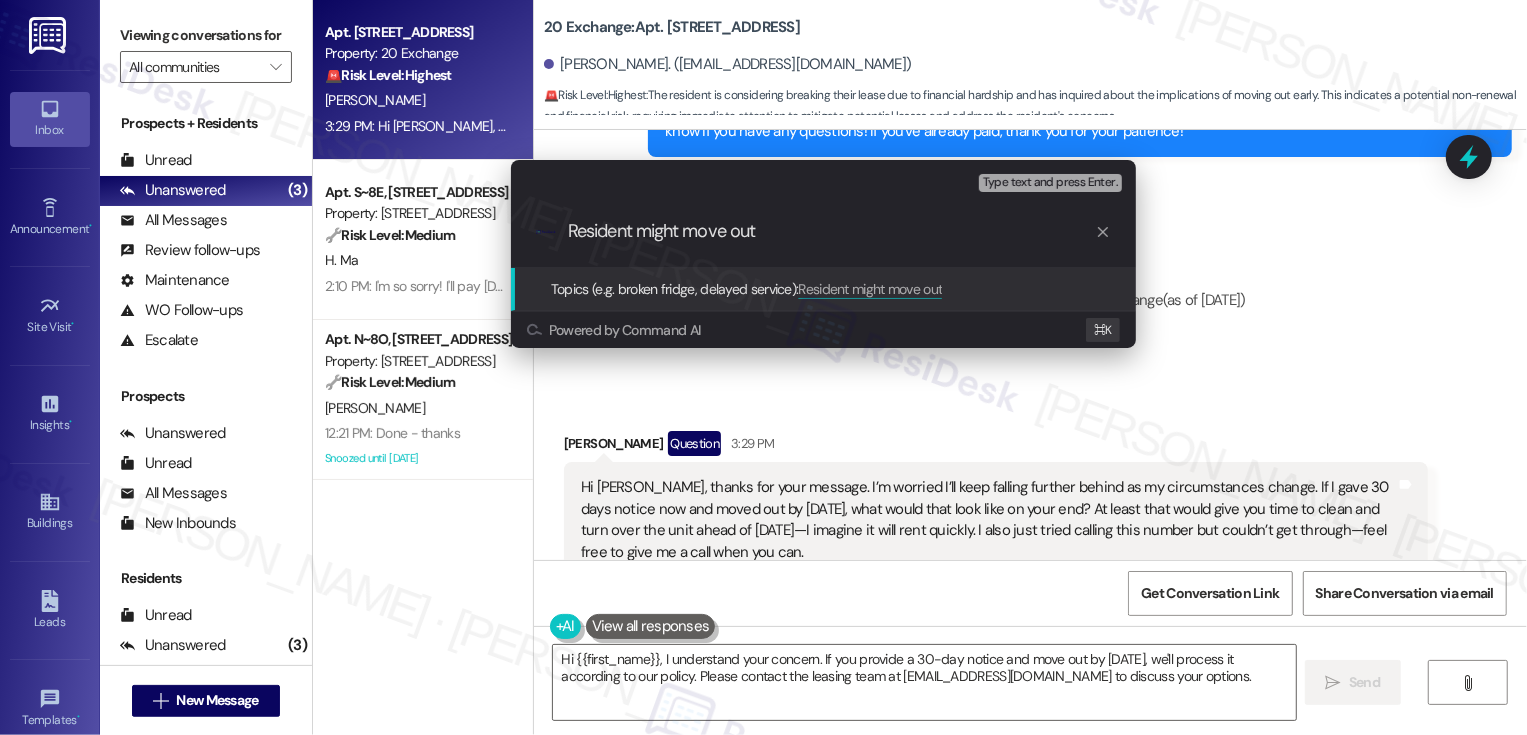 type 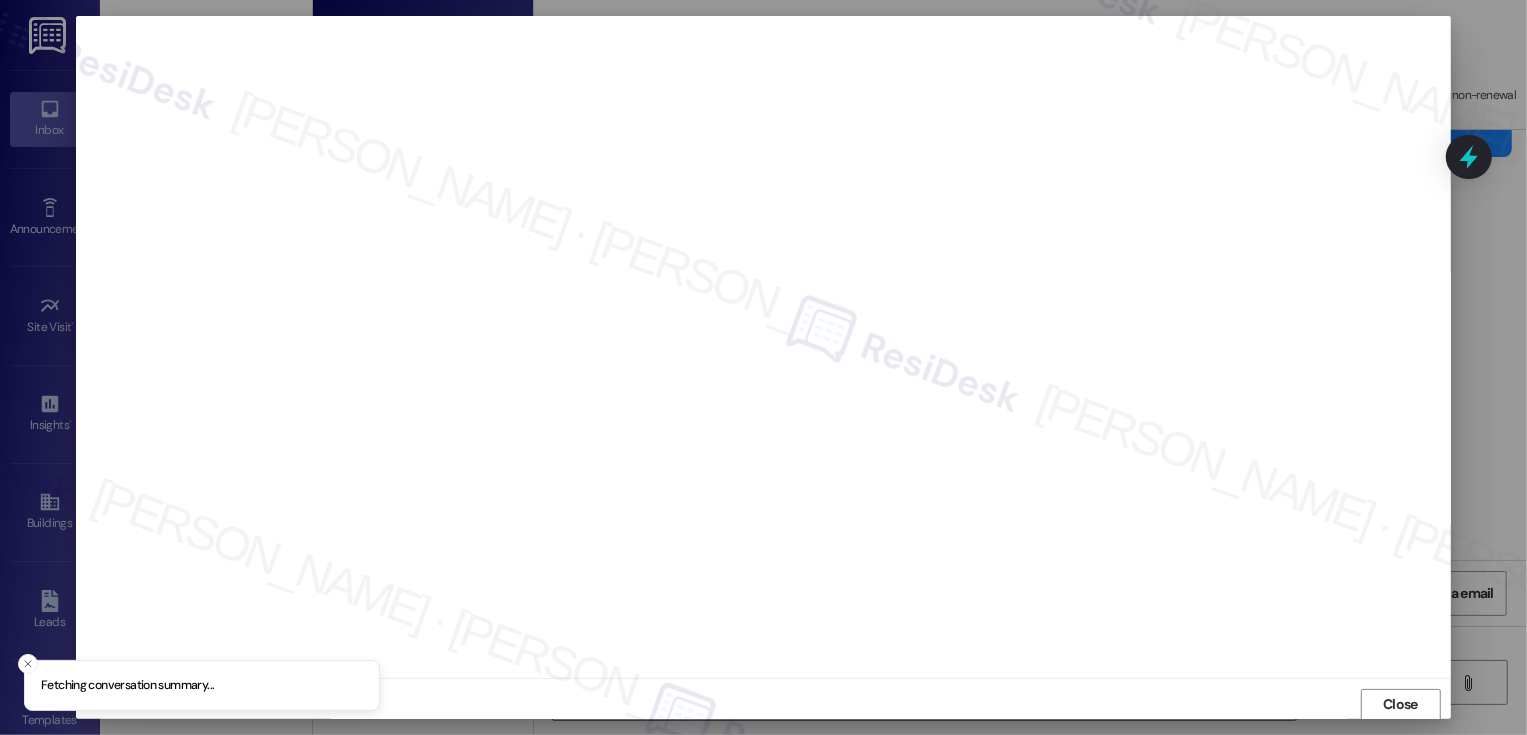 scroll, scrollTop: 1, scrollLeft: 0, axis: vertical 